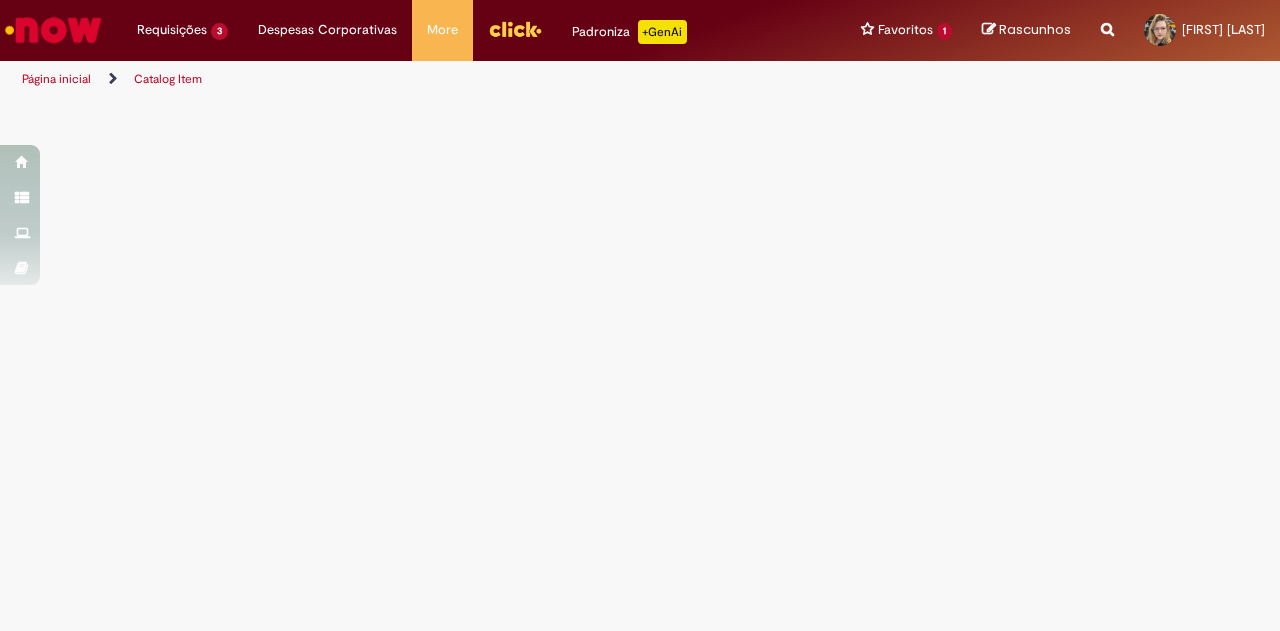 scroll, scrollTop: 0, scrollLeft: 0, axis: both 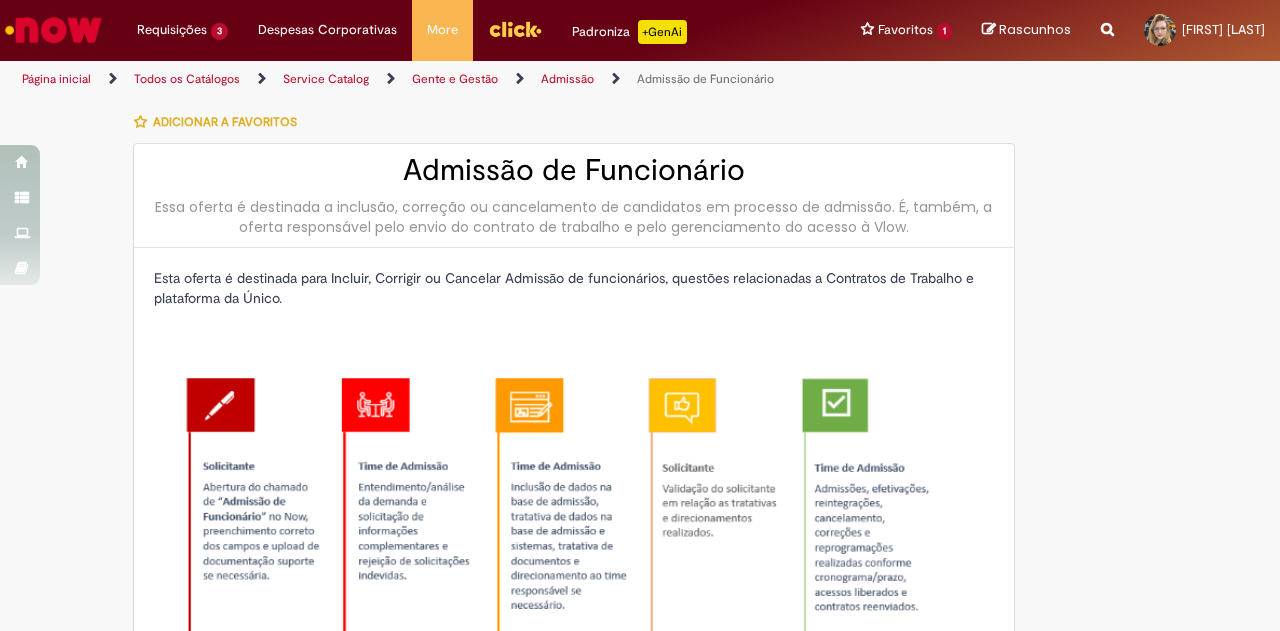 type on "********" 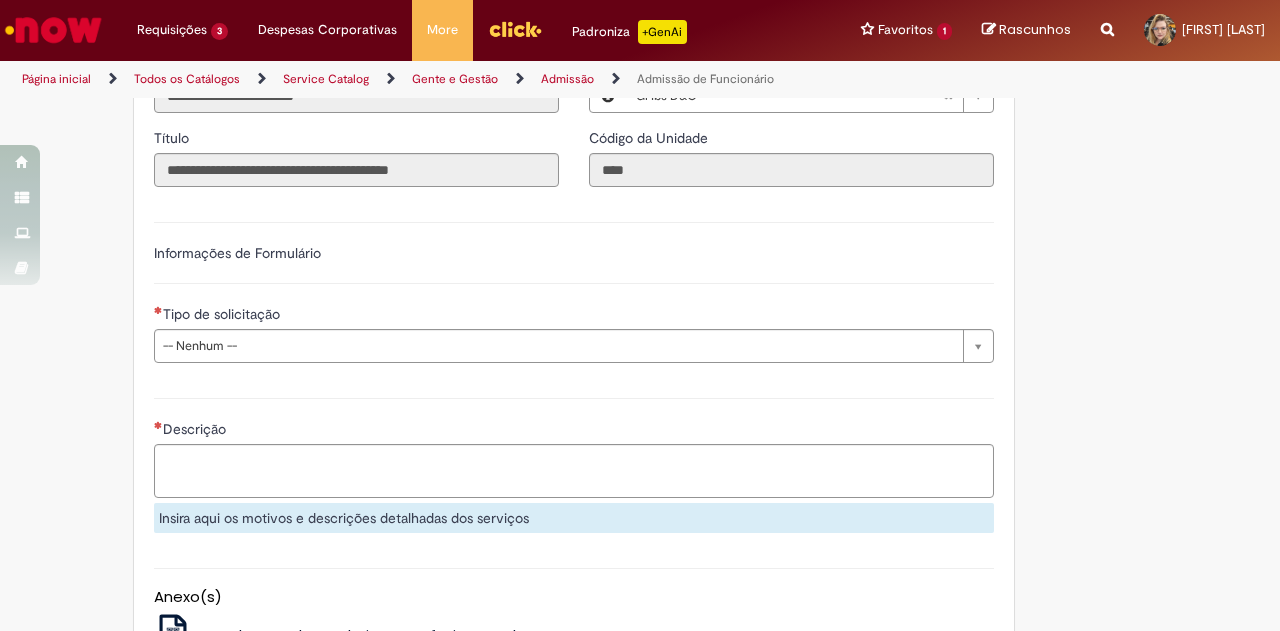 scroll, scrollTop: 1000, scrollLeft: 0, axis: vertical 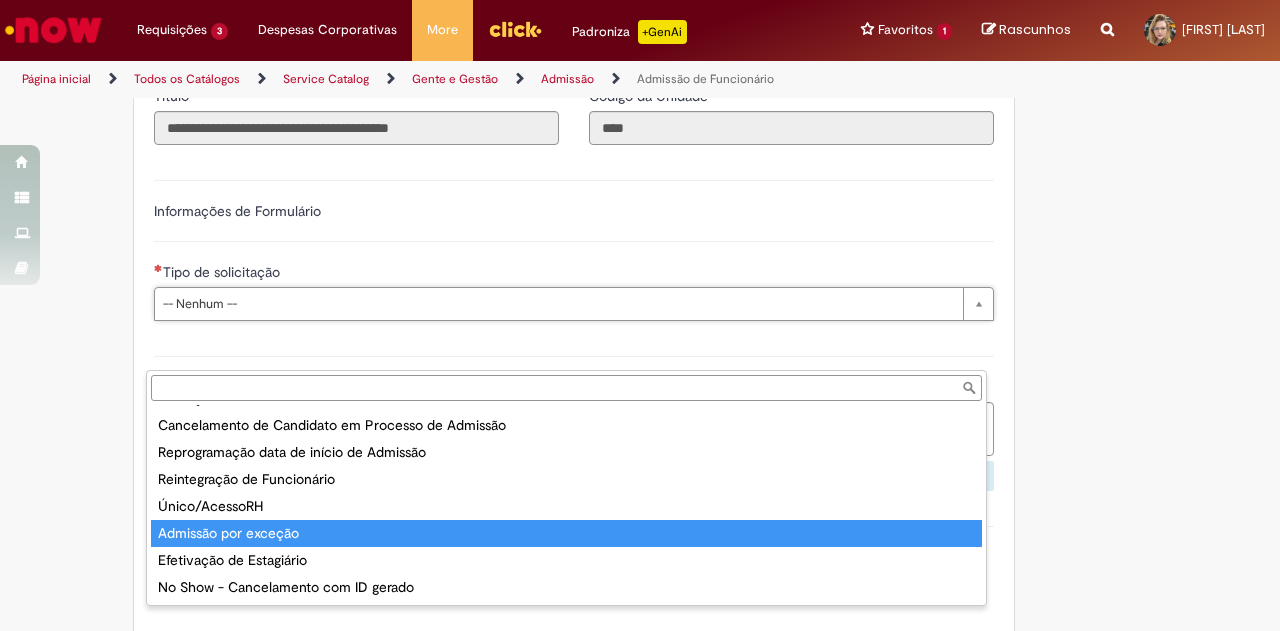 type on "**********" 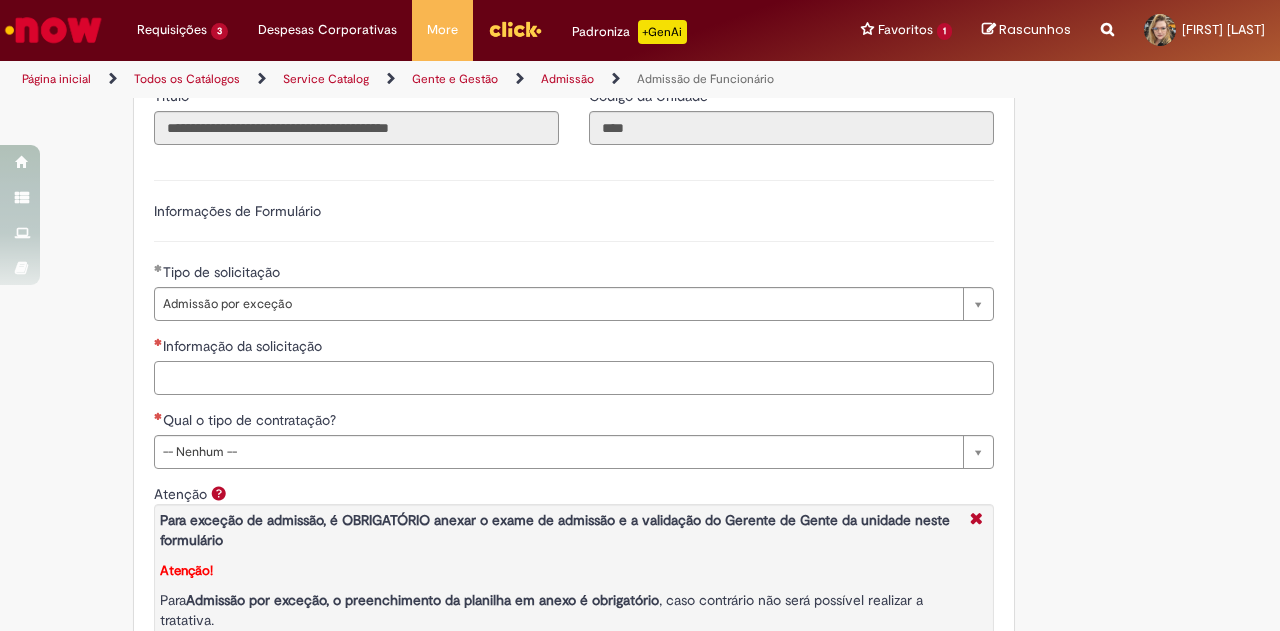 click on "Informação da solicitação" at bounding box center (574, 378) 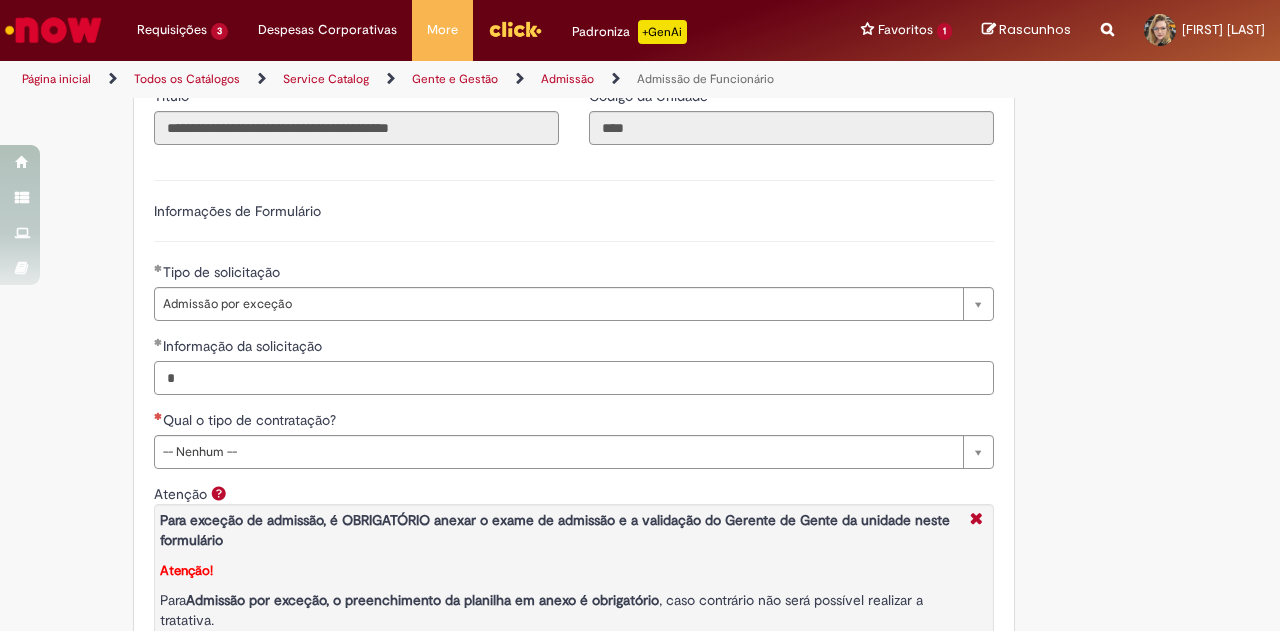 scroll, scrollTop: 1100, scrollLeft: 0, axis: vertical 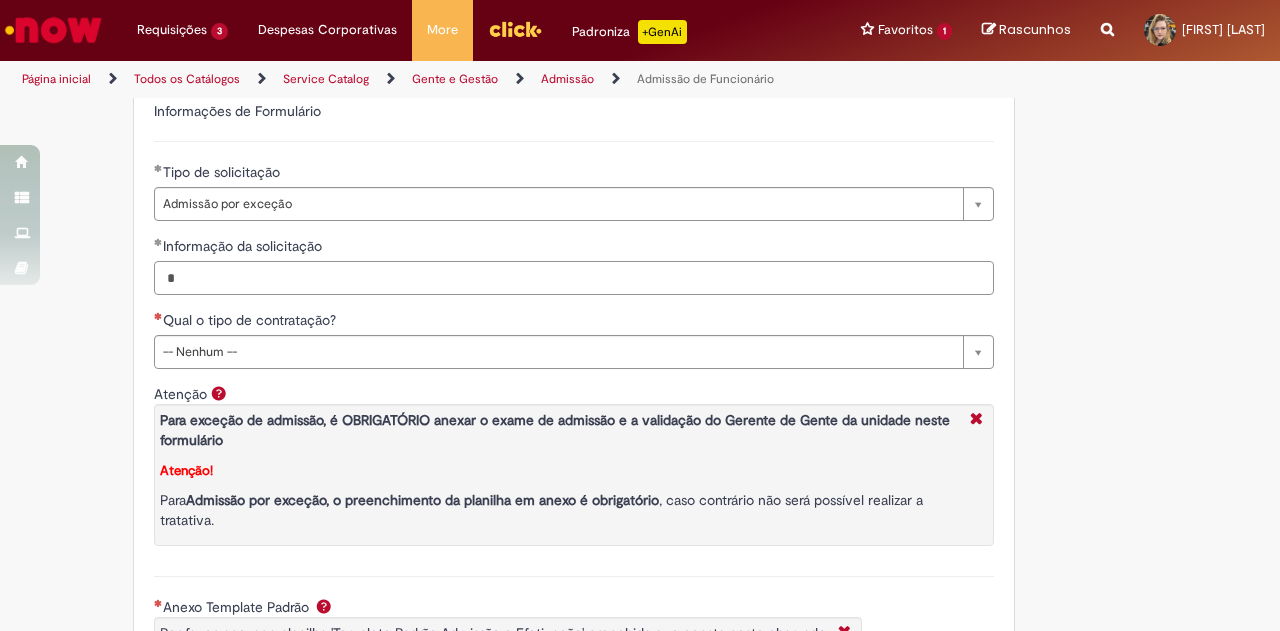 type on "*" 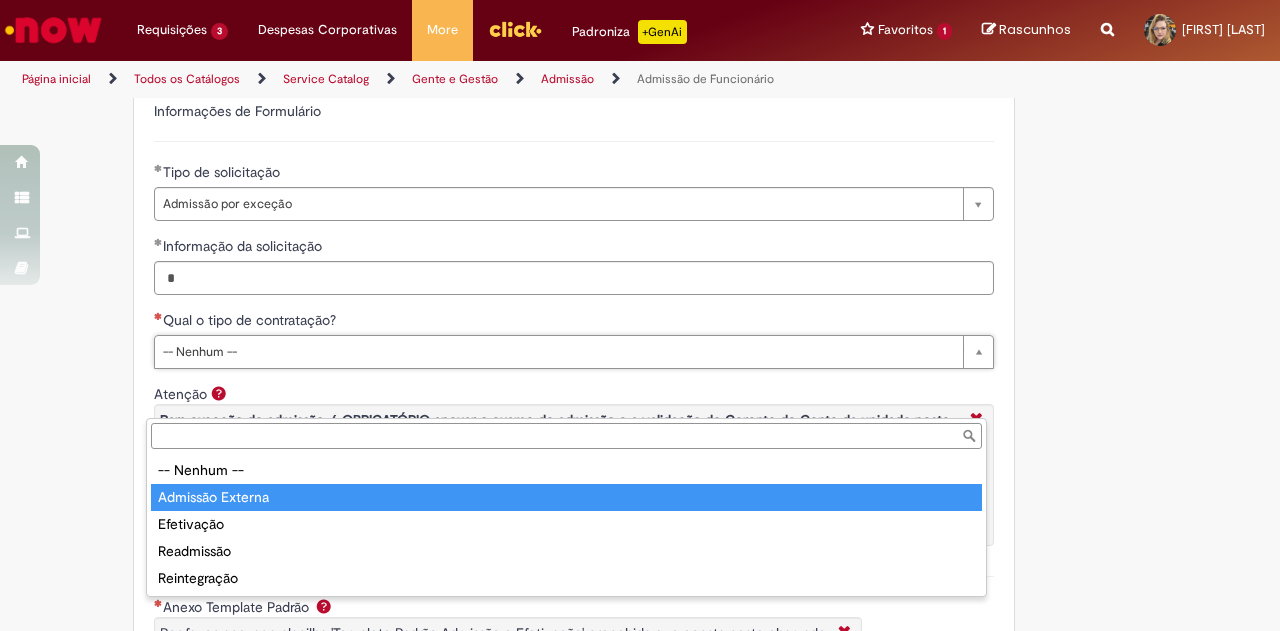 type on "**********" 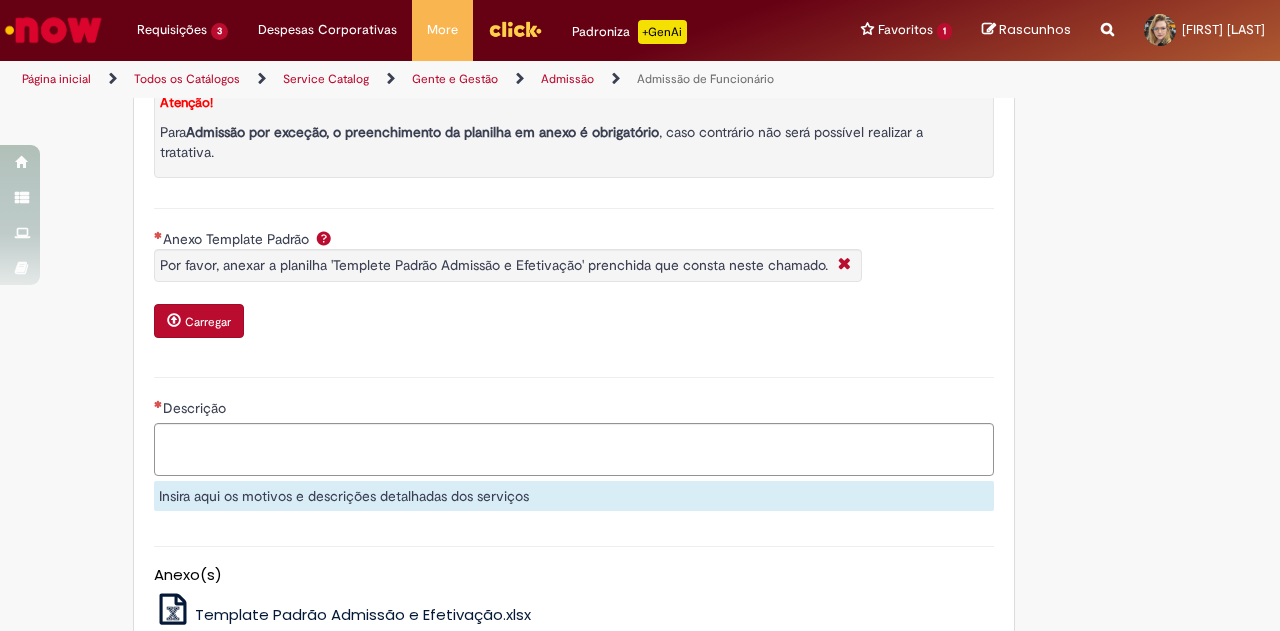 scroll, scrollTop: 1500, scrollLeft: 0, axis: vertical 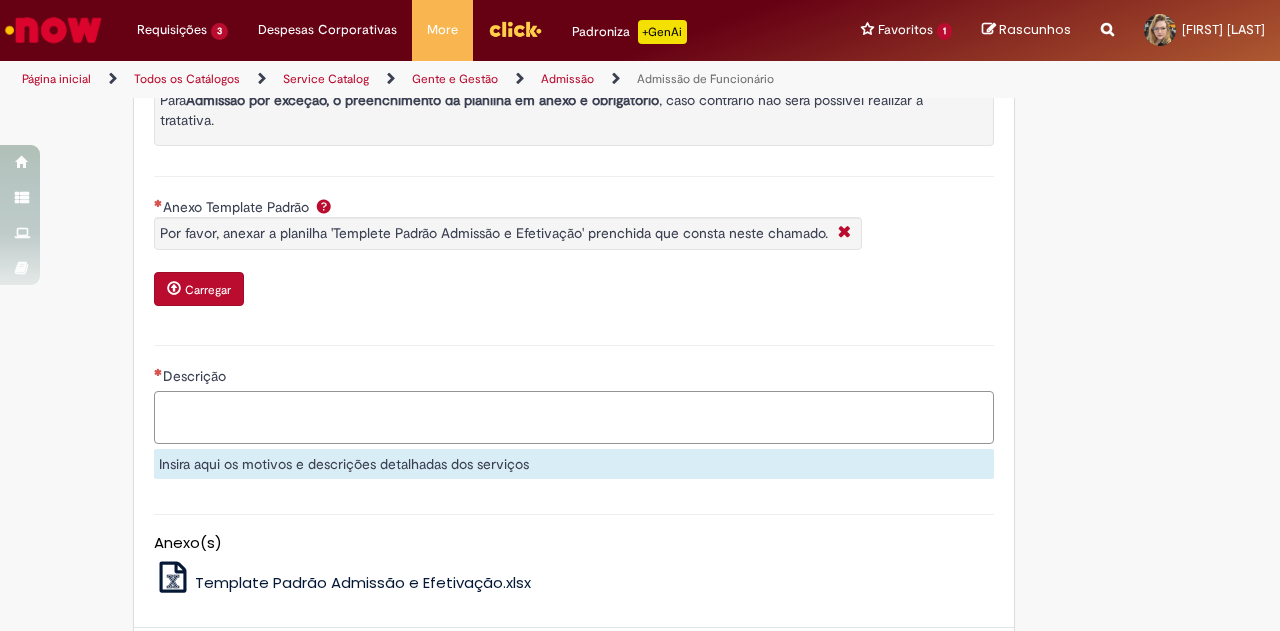 click on "Descrição" at bounding box center [574, 417] 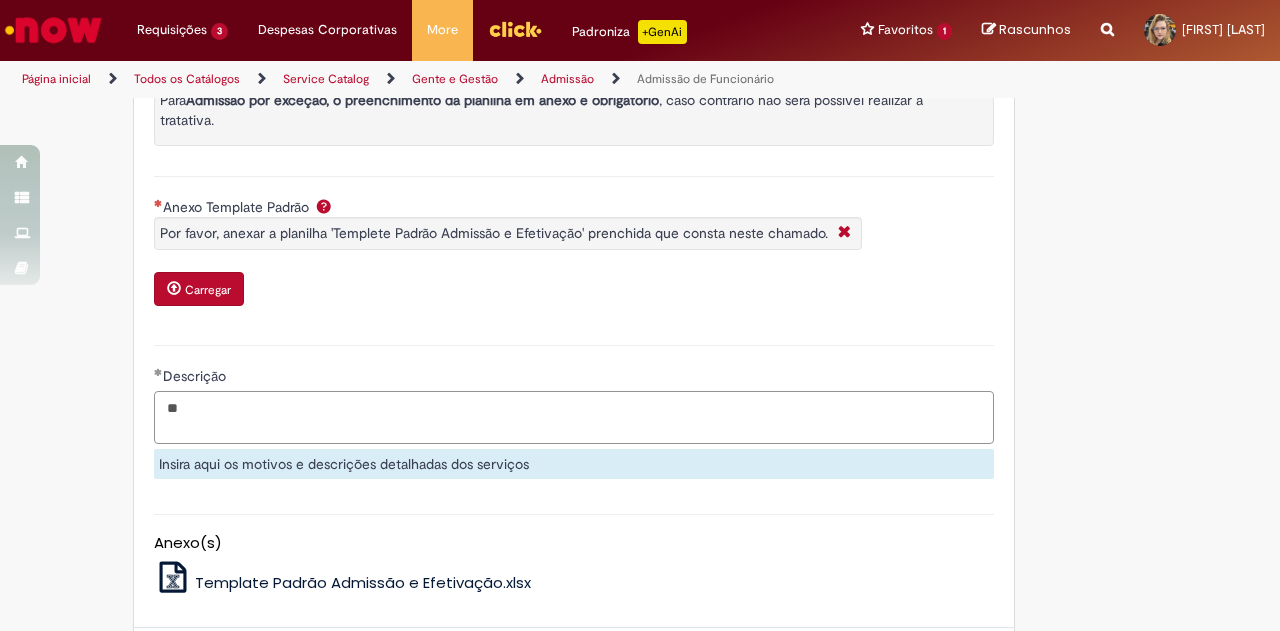 type on "*" 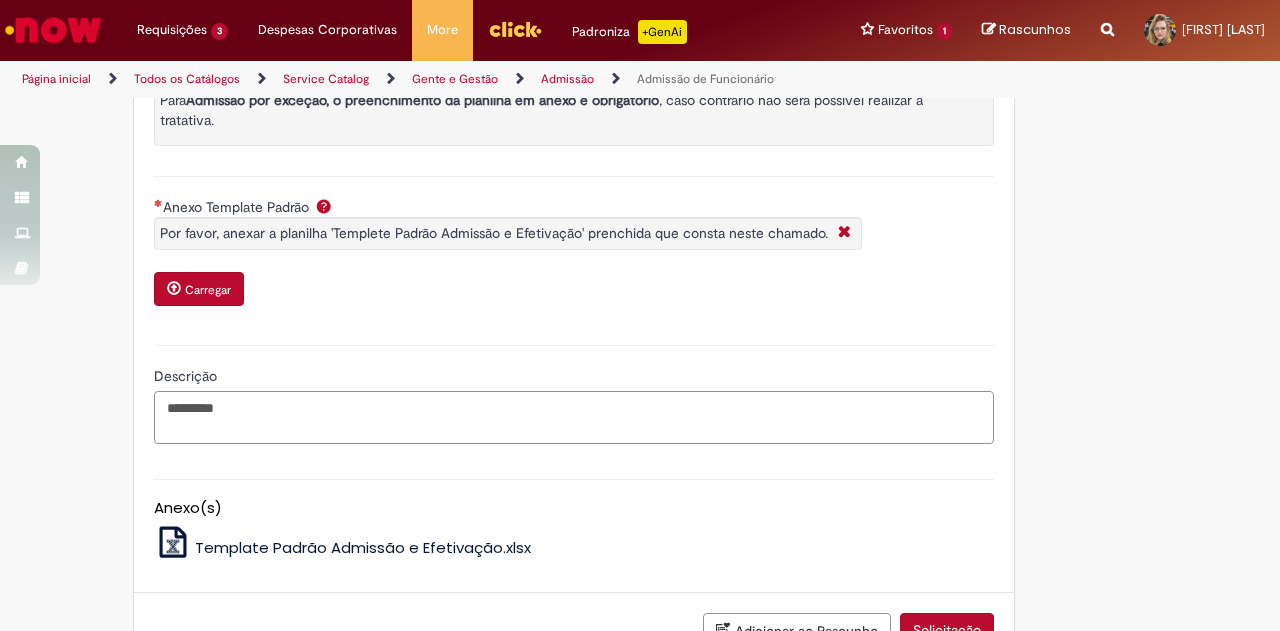 paste on "**********" 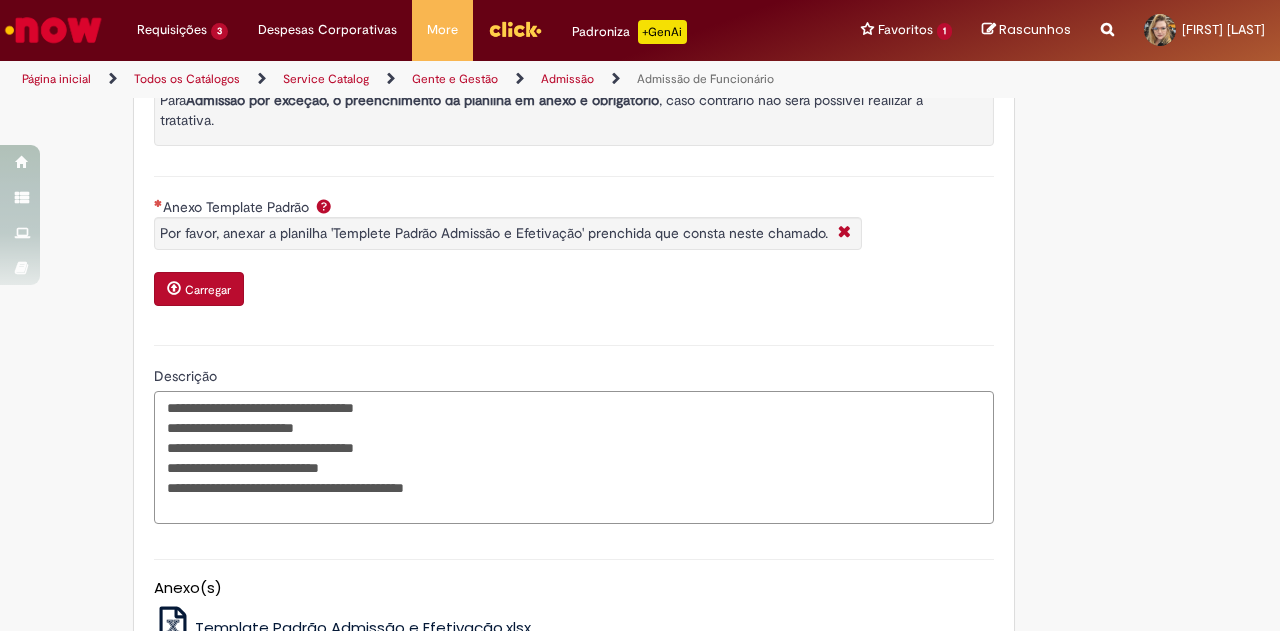 click on "**********" at bounding box center [574, 457] 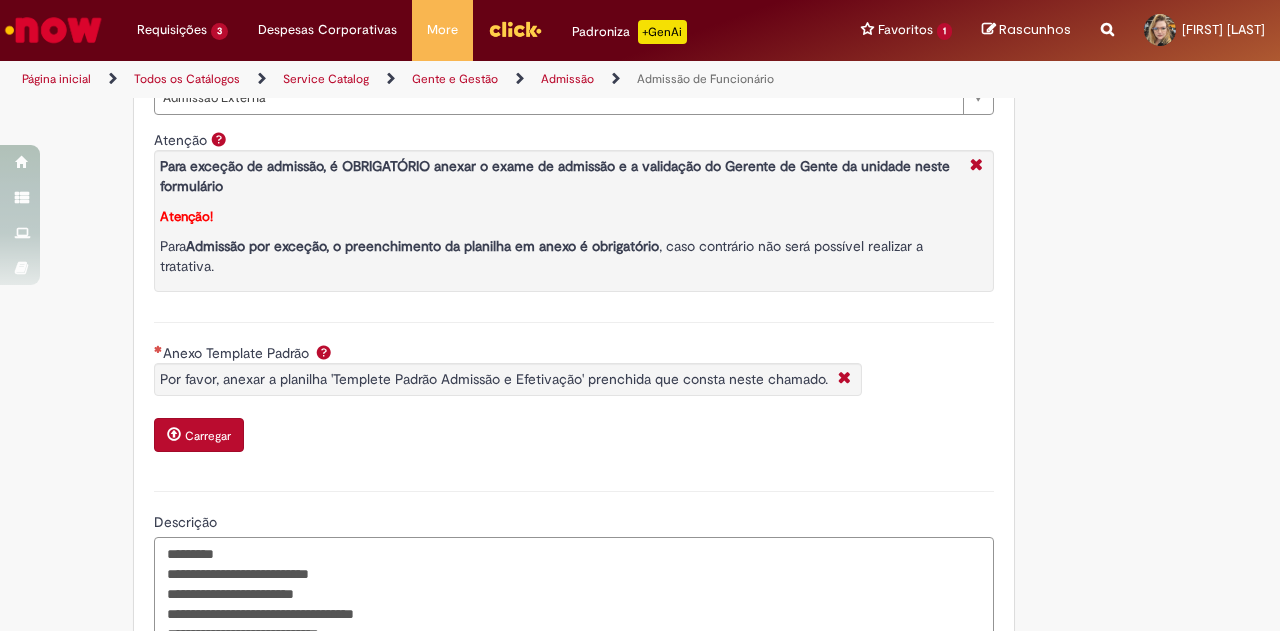 scroll, scrollTop: 1400, scrollLeft: 0, axis: vertical 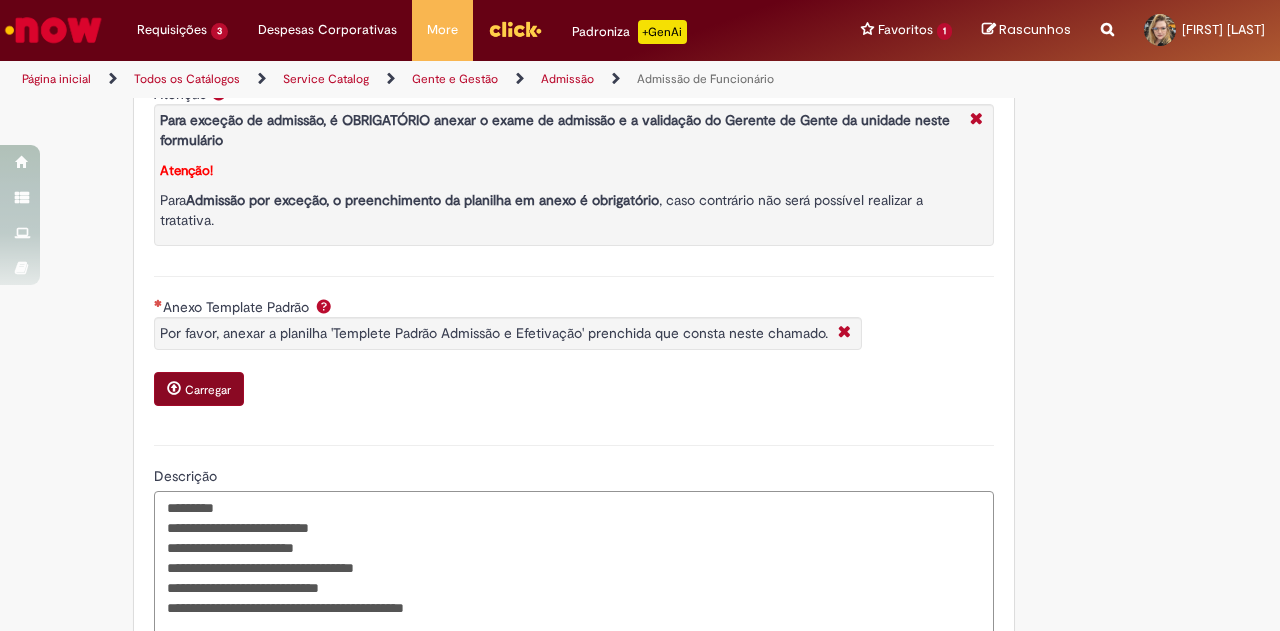 type on "**********" 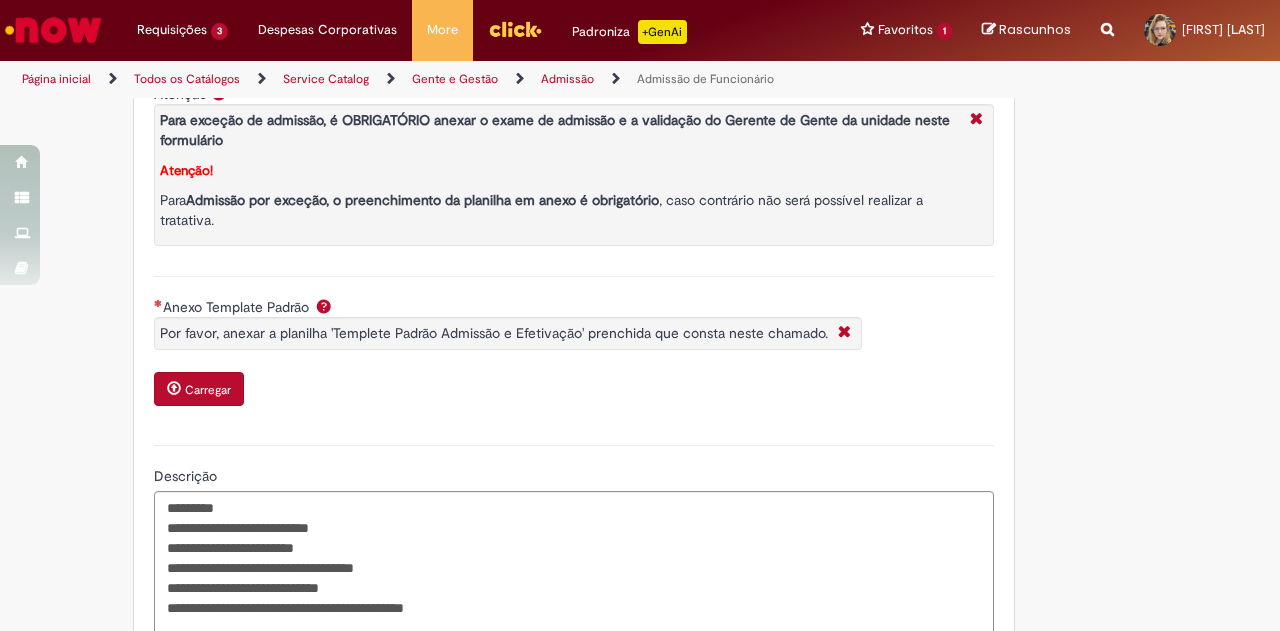 click on "Carregar" at bounding box center (199, 389) 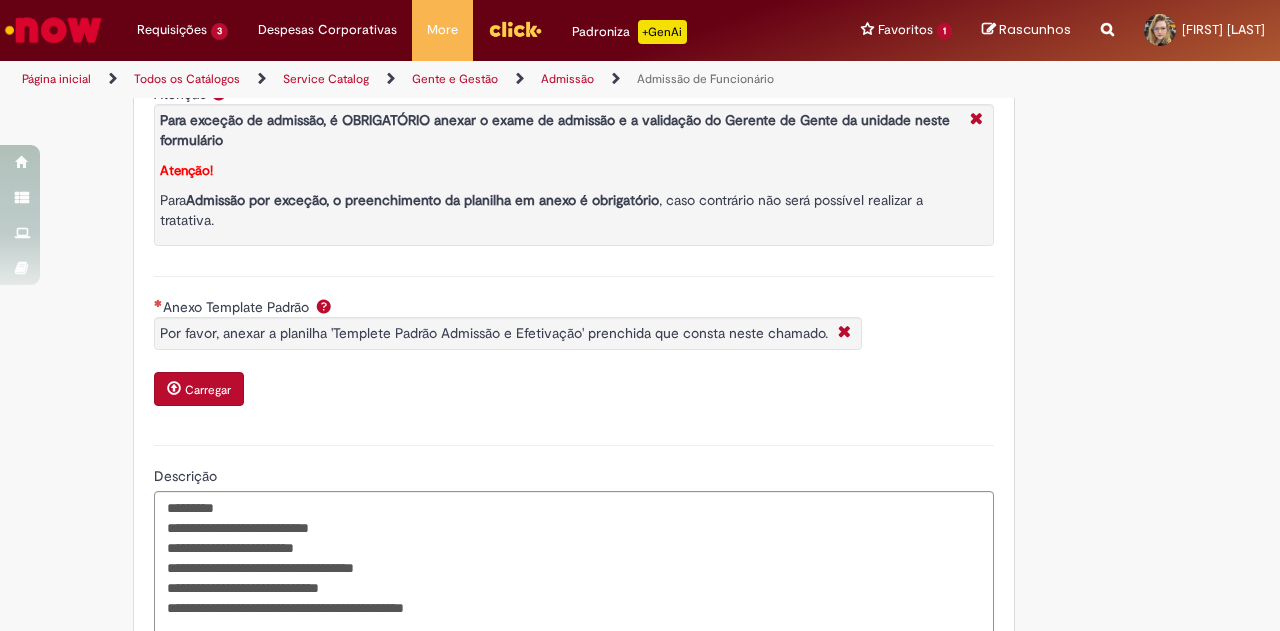 click on "Carregar" at bounding box center (208, 390) 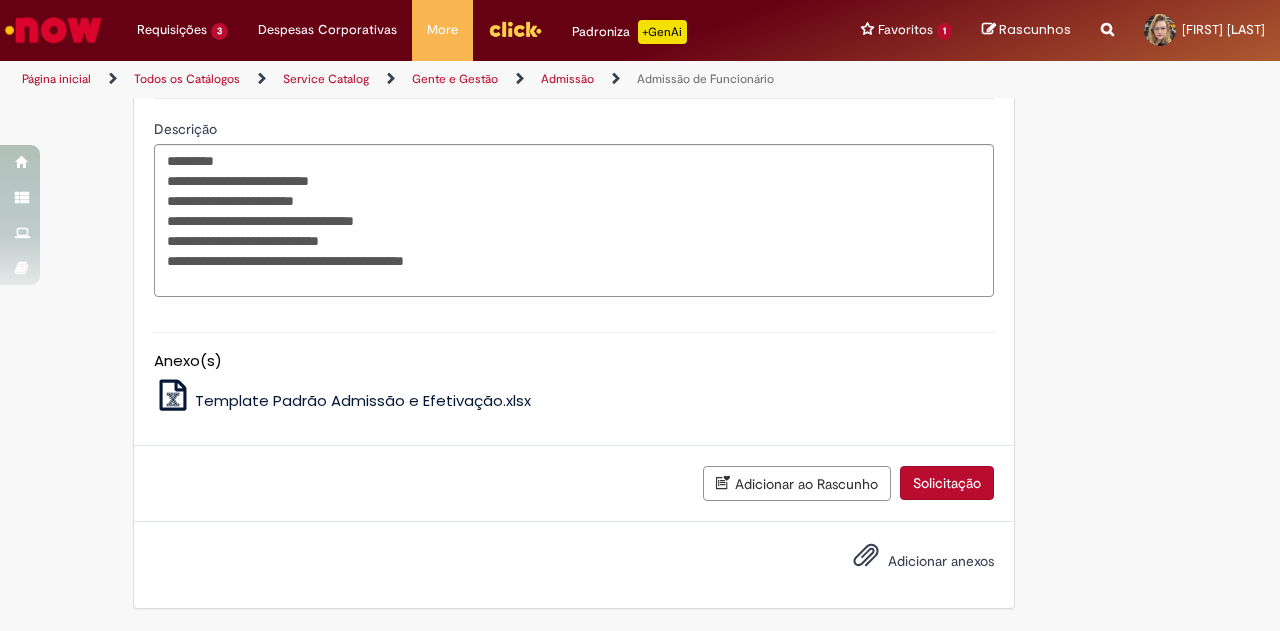 click on "Solicitação" at bounding box center [947, 483] 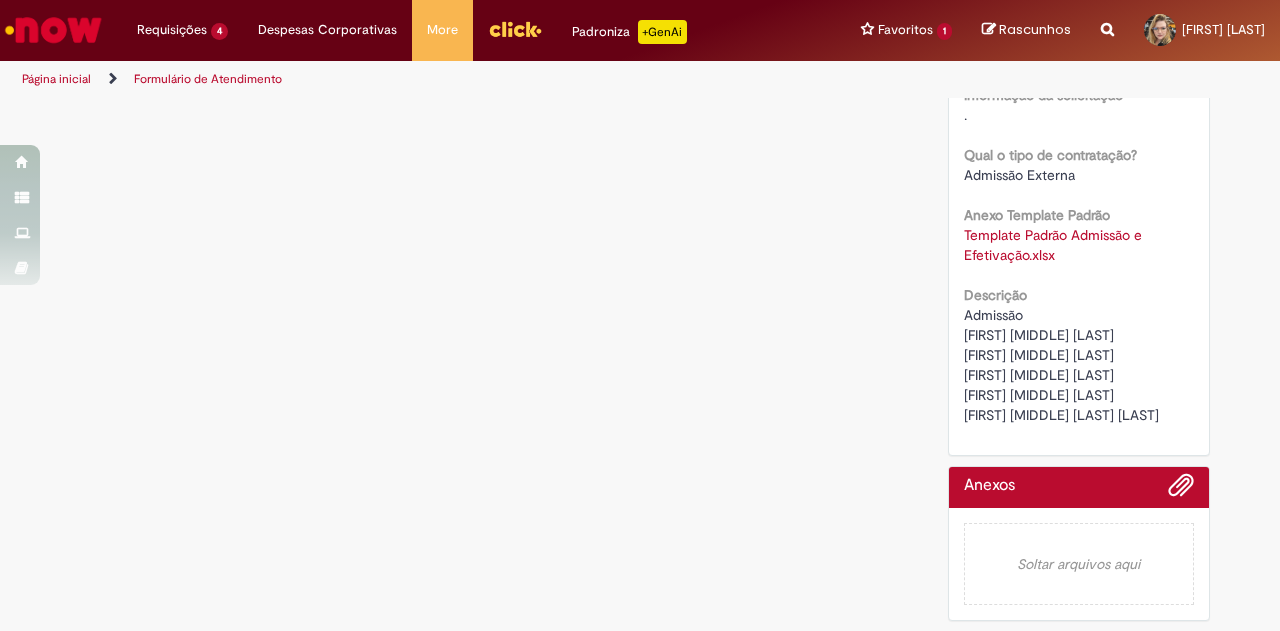 scroll, scrollTop: 0, scrollLeft: 0, axis: both 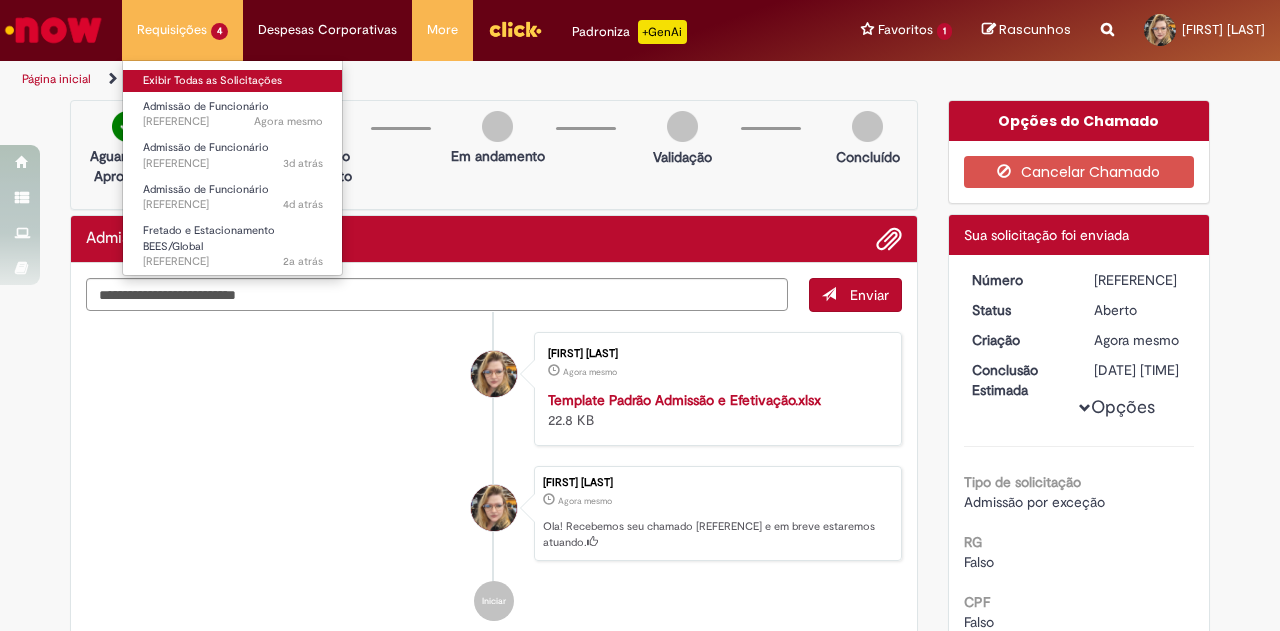 click on "Exibir Todas as Solicitações" at bounding box center (233, 81) 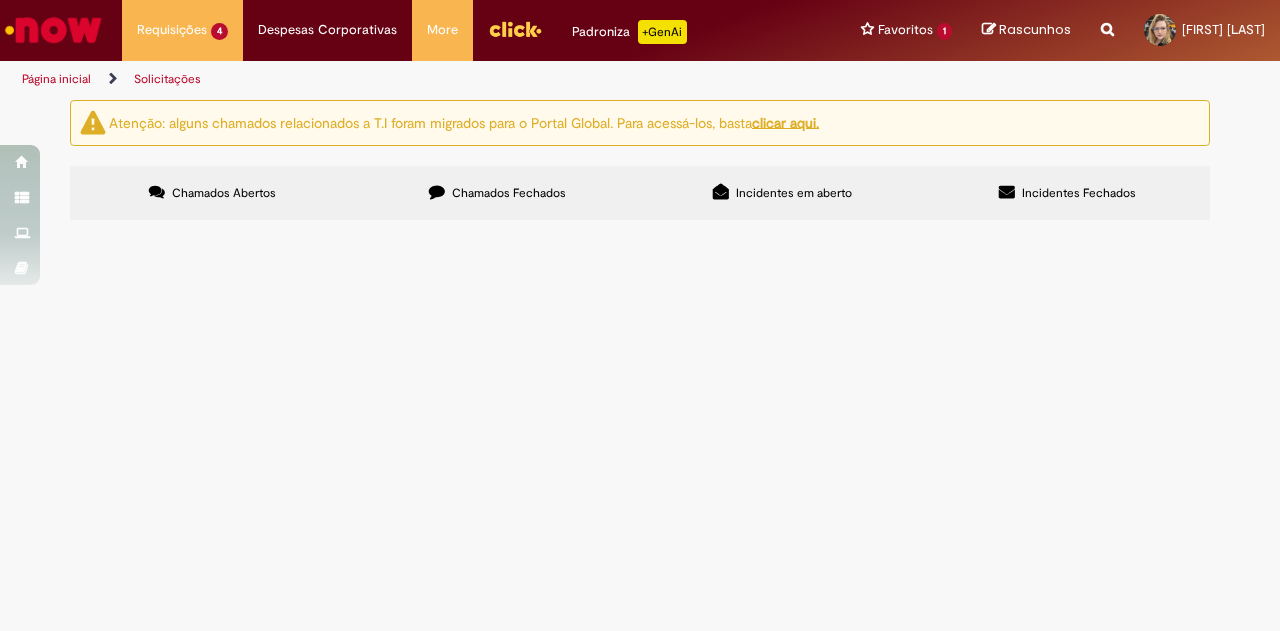 click on "Ajustar a data de admissão de [FIRST] [MIDDLE] [LAST] para o dia [DATE]" at bounding box center [0, 0] 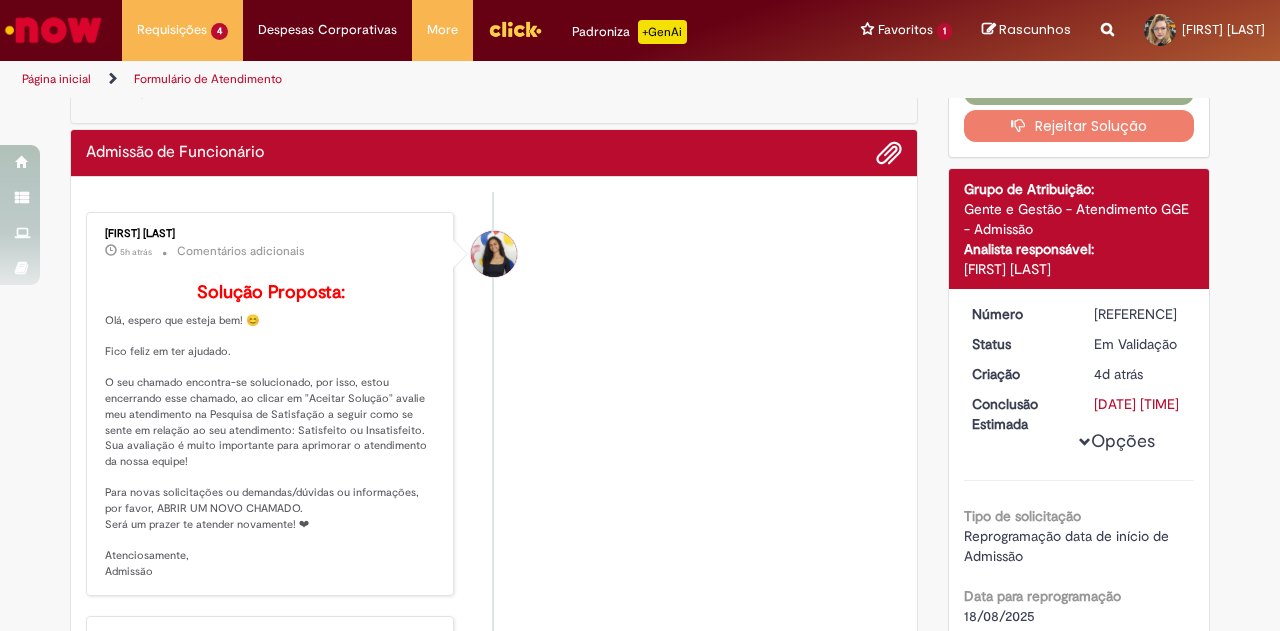 scroll, scrollTop: 0, scrollLeft: 0, axis: both 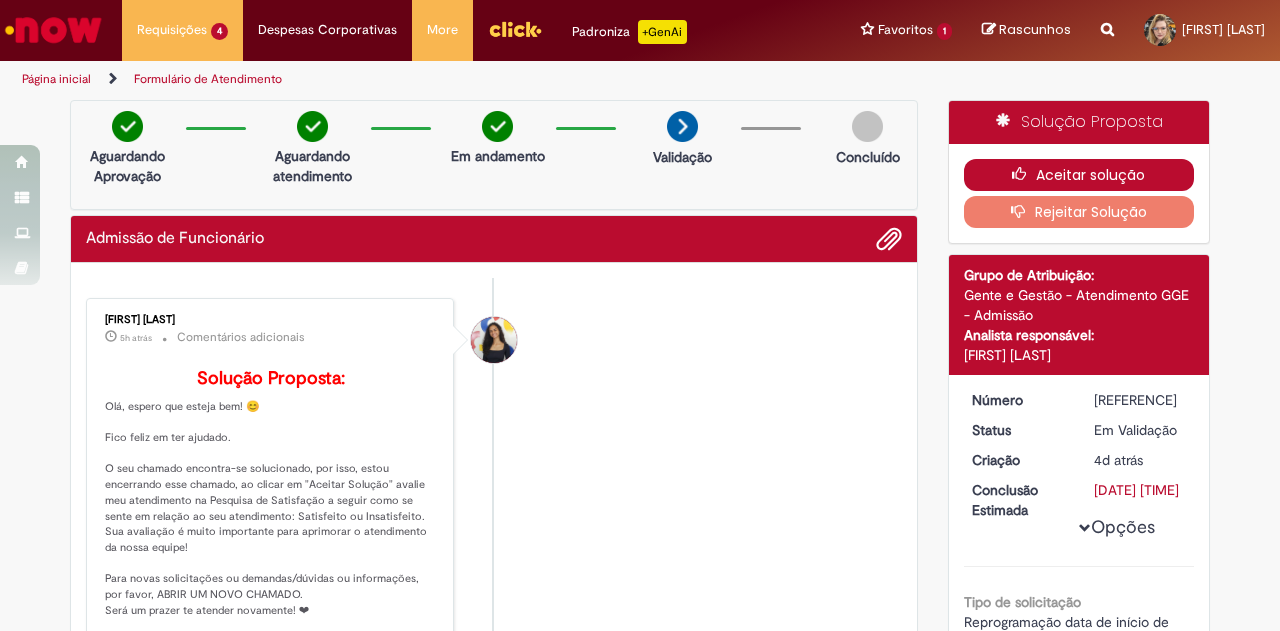 click on "Aceitar solução" at bounding box center [1079, 175] 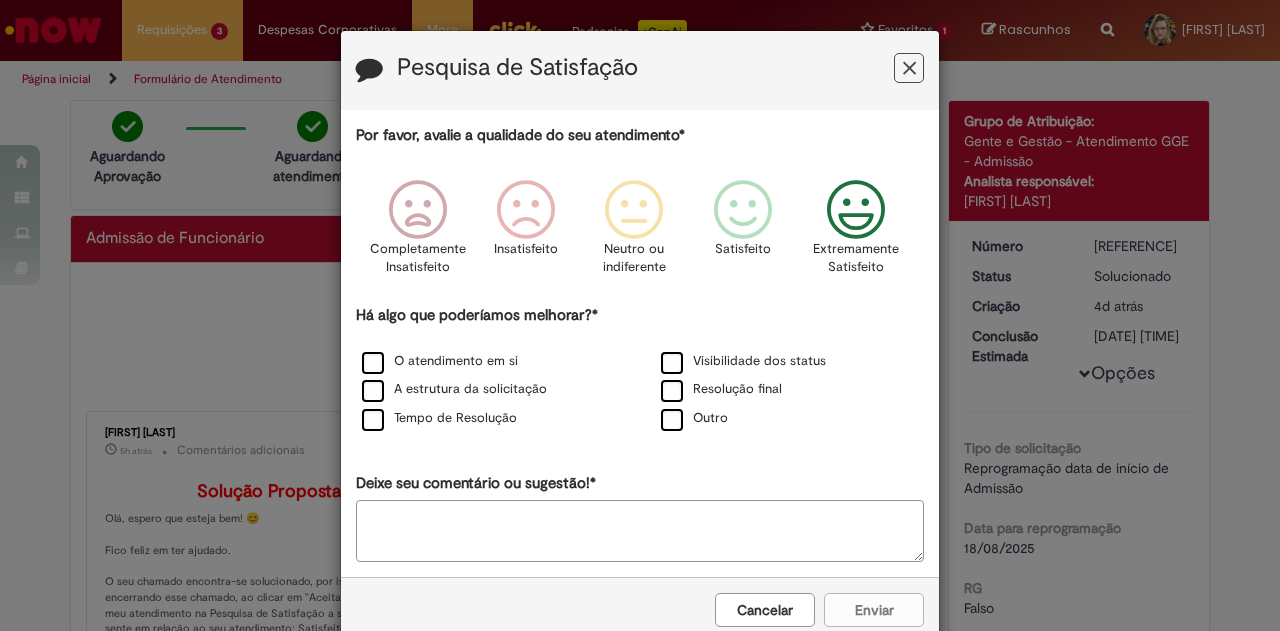 click at bounding box center (856, 210) 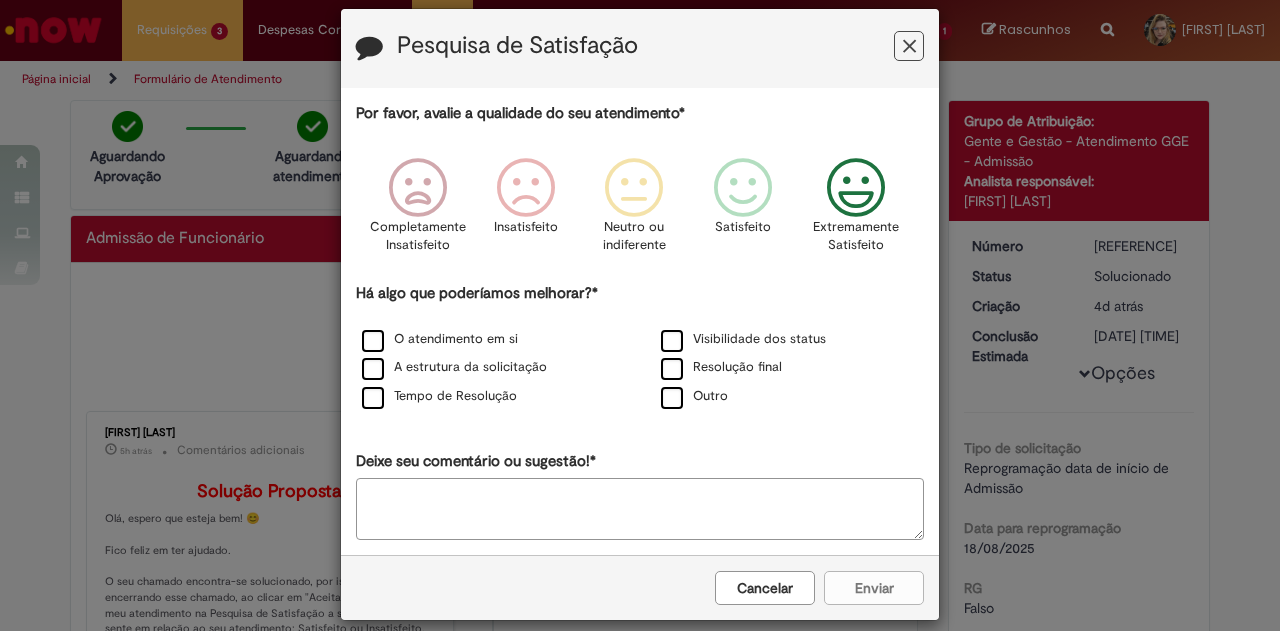scroll, scrollTop: 40, scrollLeft: 0, axis: vertical 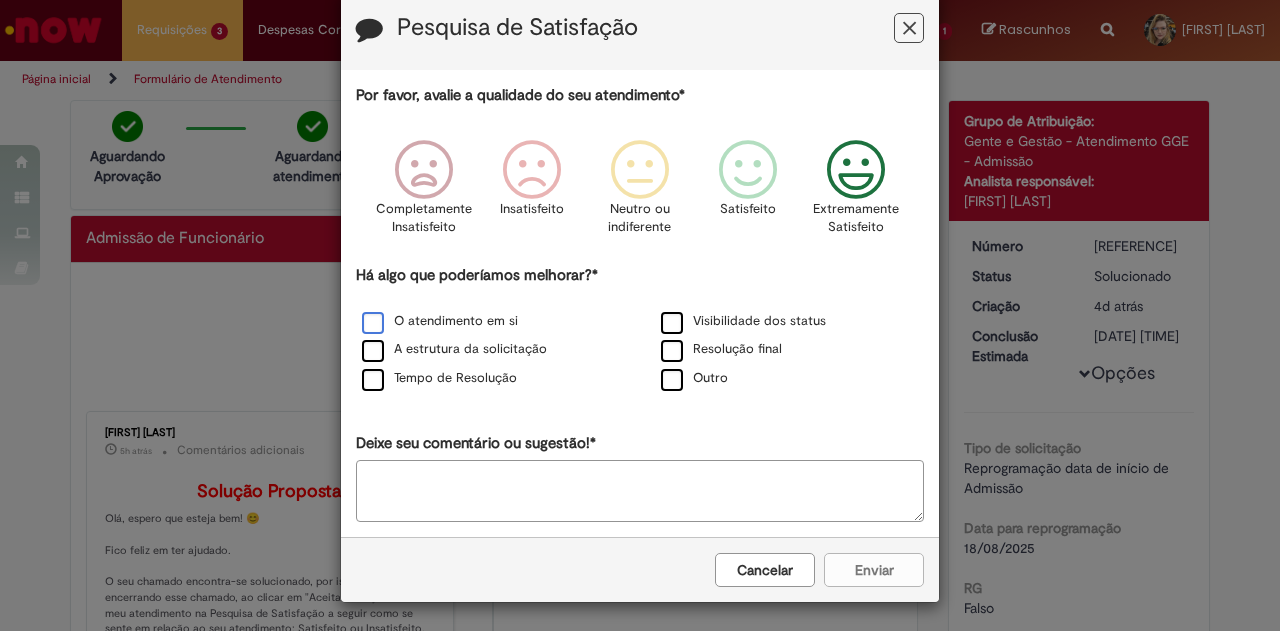 click on "O atendimento em si" at bounding box center [440, 321] 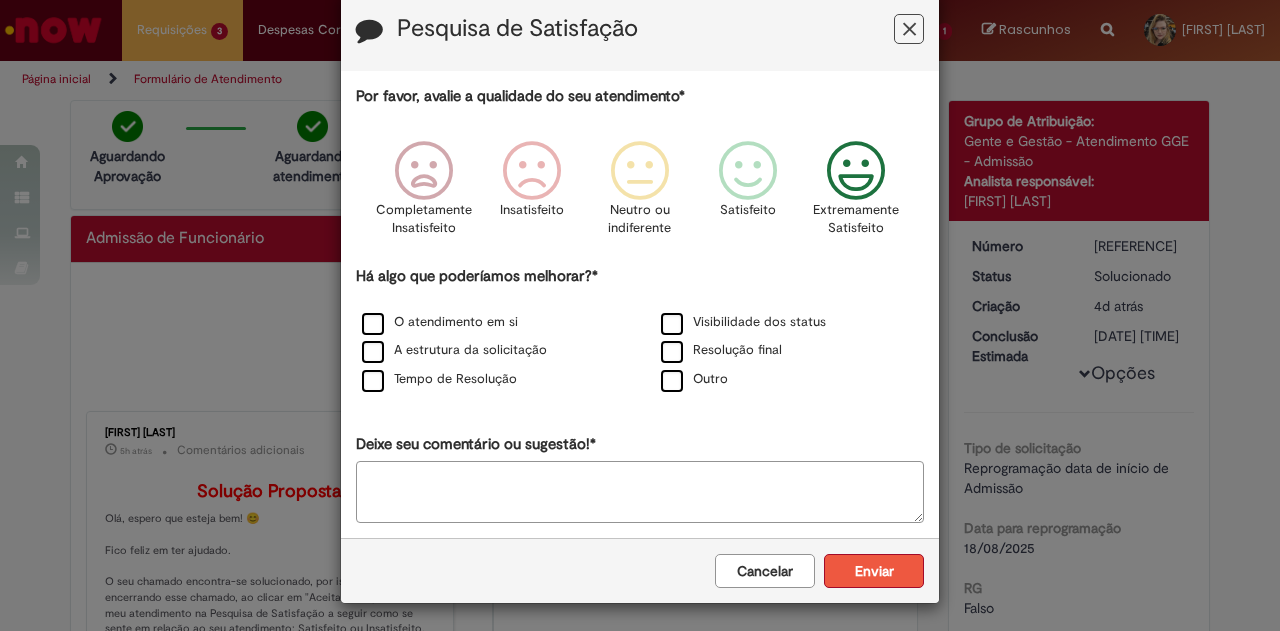 click on "Enviar" at bounding box center (874, 571) 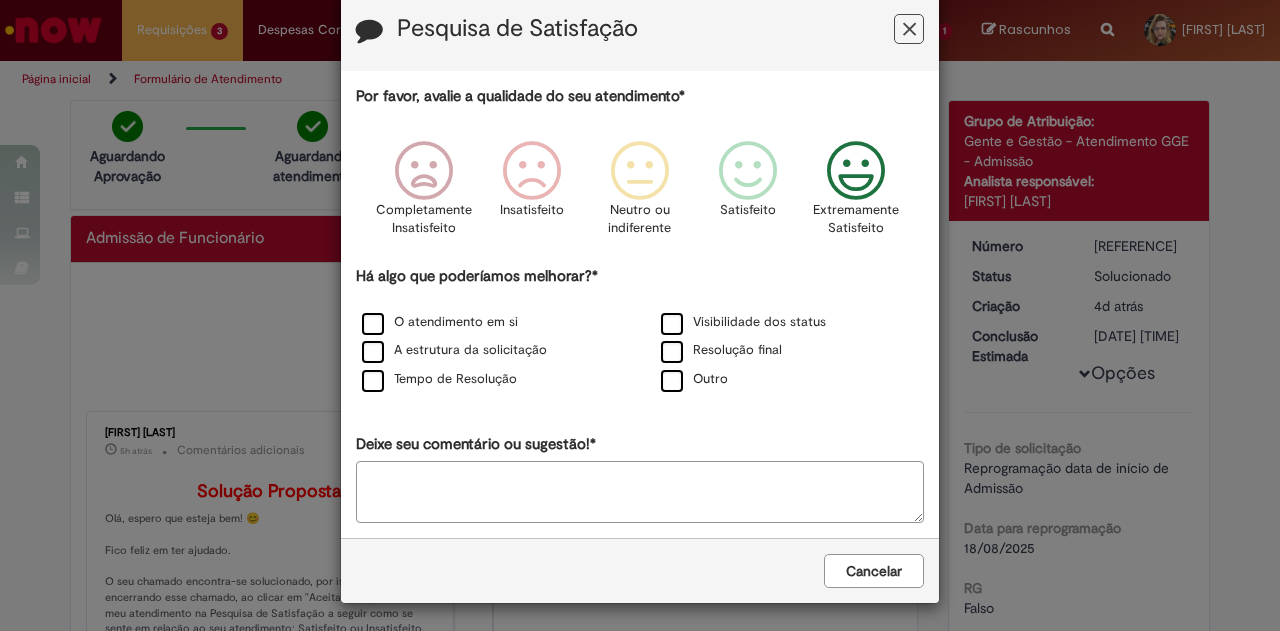 scroll, scrollTop: 0, scrollLeft: 0, axis: both 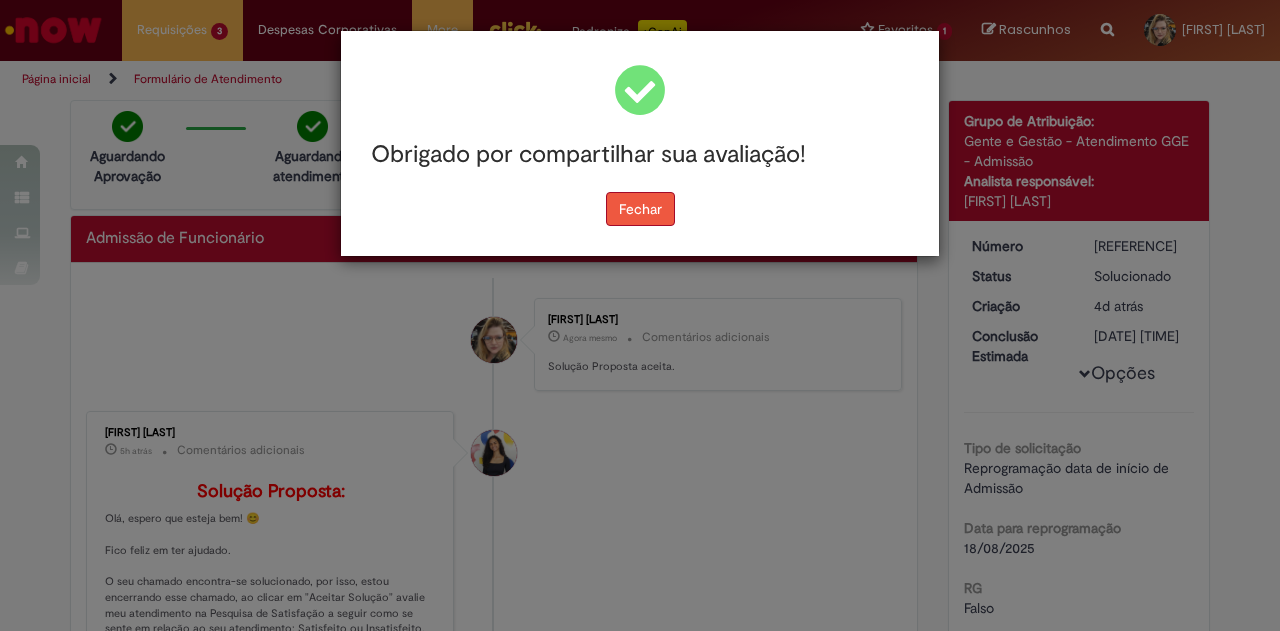 click on "Obrigado por compartilhar sua avaliação!
Fechar" at bounding box center (640, 143) 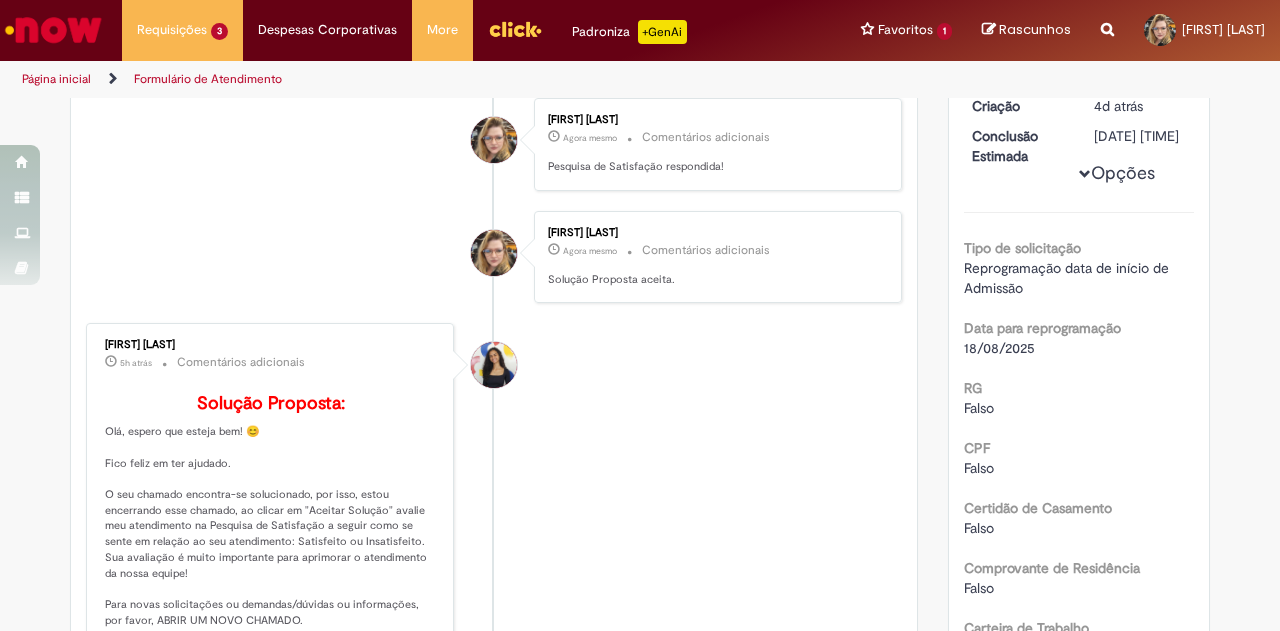 scroll, scrollTop: 0, scrollLeft: 0, axis: both 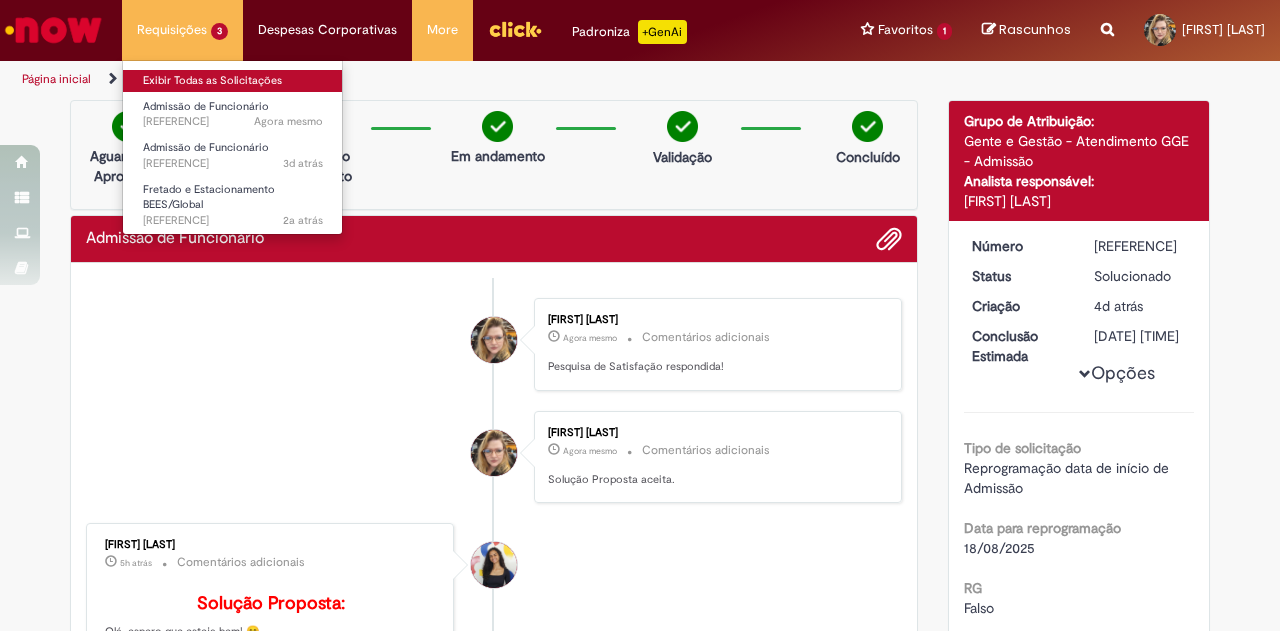 click on "Exibir Todas as Solicitações" at bounding box center (233, 81) 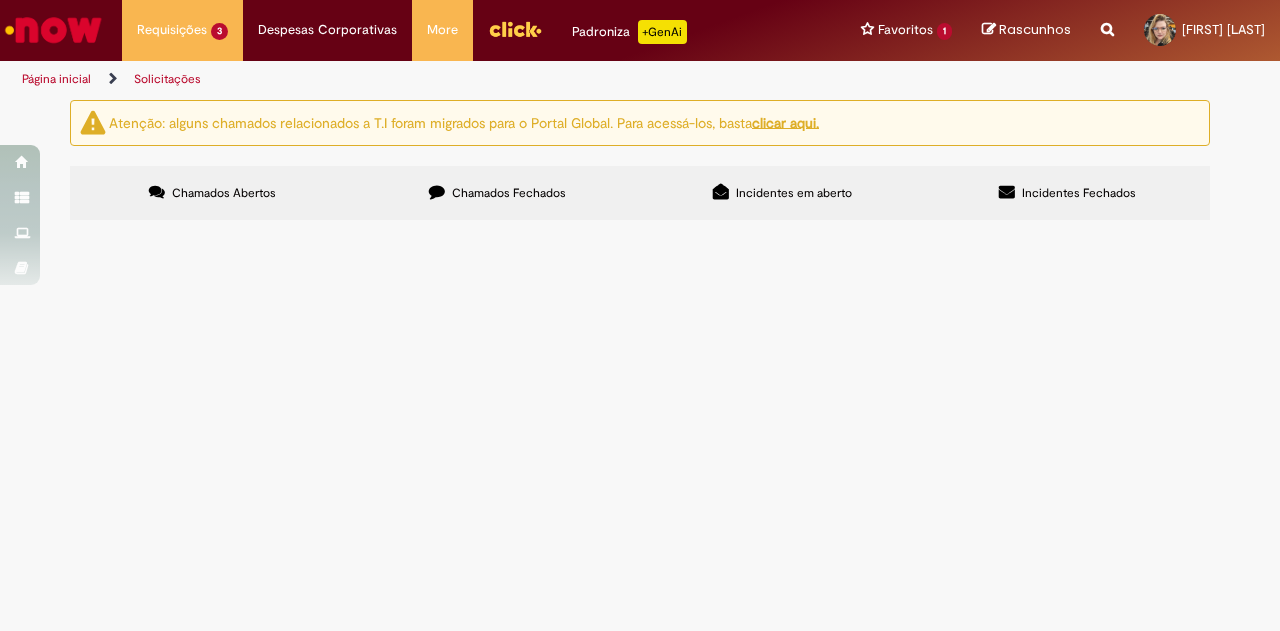 click on "Pode, por favor, alterar cargo do funcionário [FIRST] [MIDDLE] [LAST] para "Desenvolvedor BI Pleno"e passar a data de admissão para o dia [DATE]" at bounding box center [0, 0] 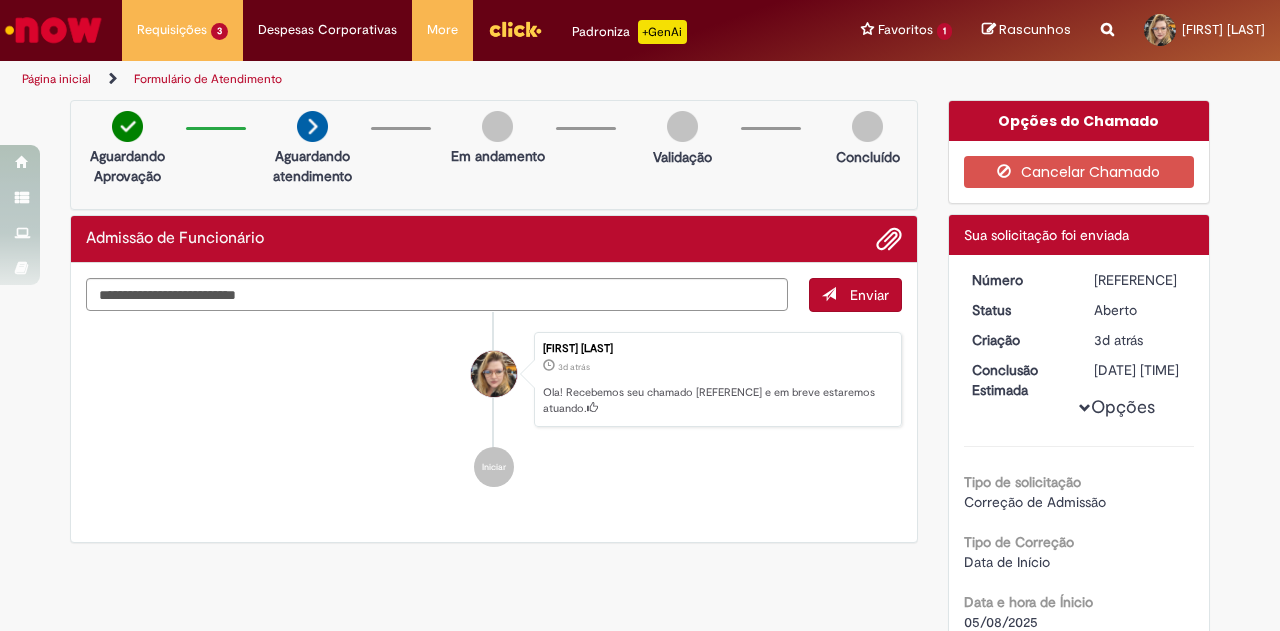 drag, startPoint x: 721, startPoint y: 239, endPoint x: 379, endPoint y: 399, distance: 377.57648 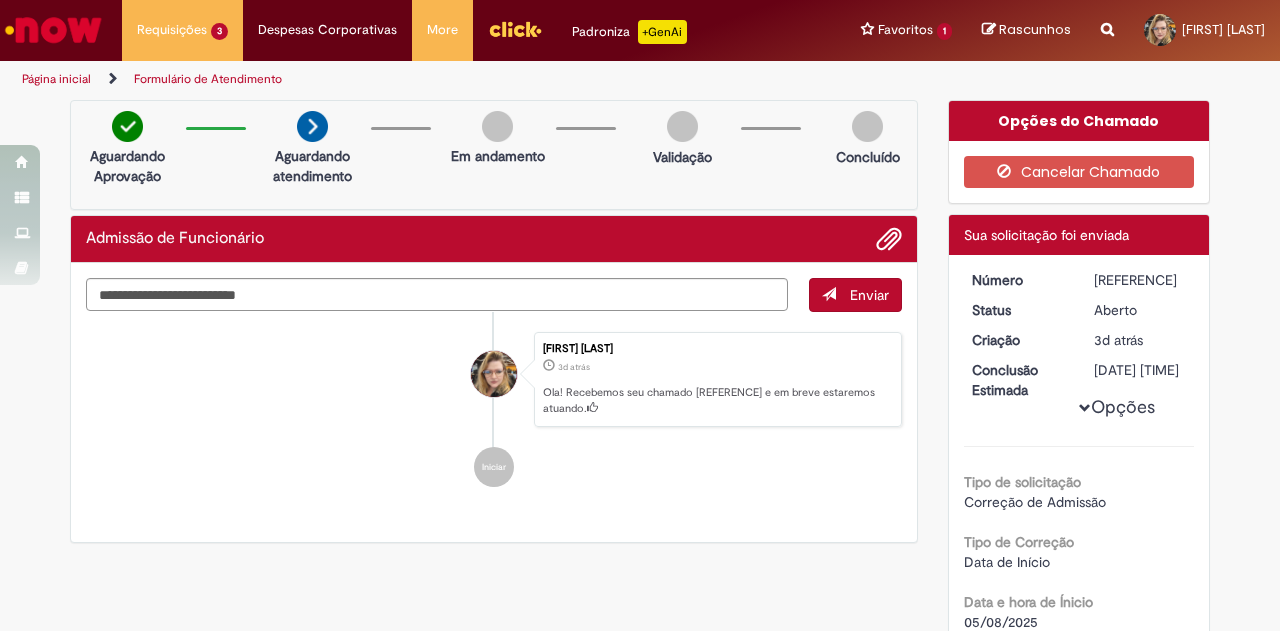 click on "Iniciar" at bounding box center (494, 467) 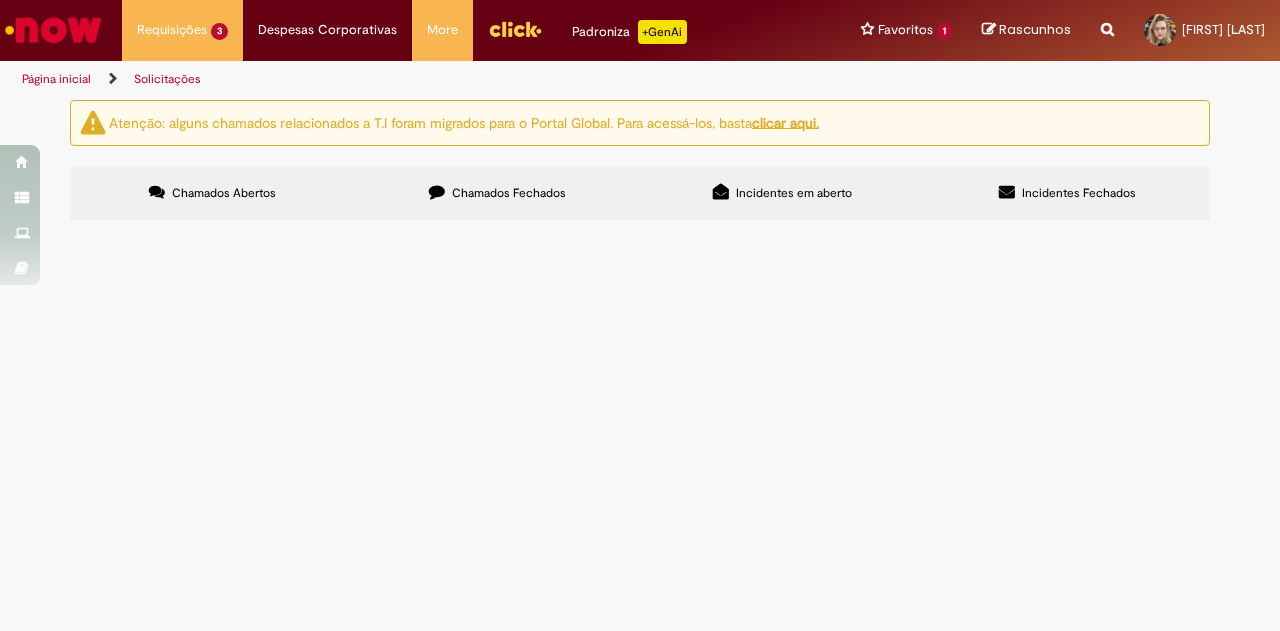 drag, startPoint x: 510, startPoint y: 417, endPoint x: 513, endPoint y: 427, distance: 10.440307 